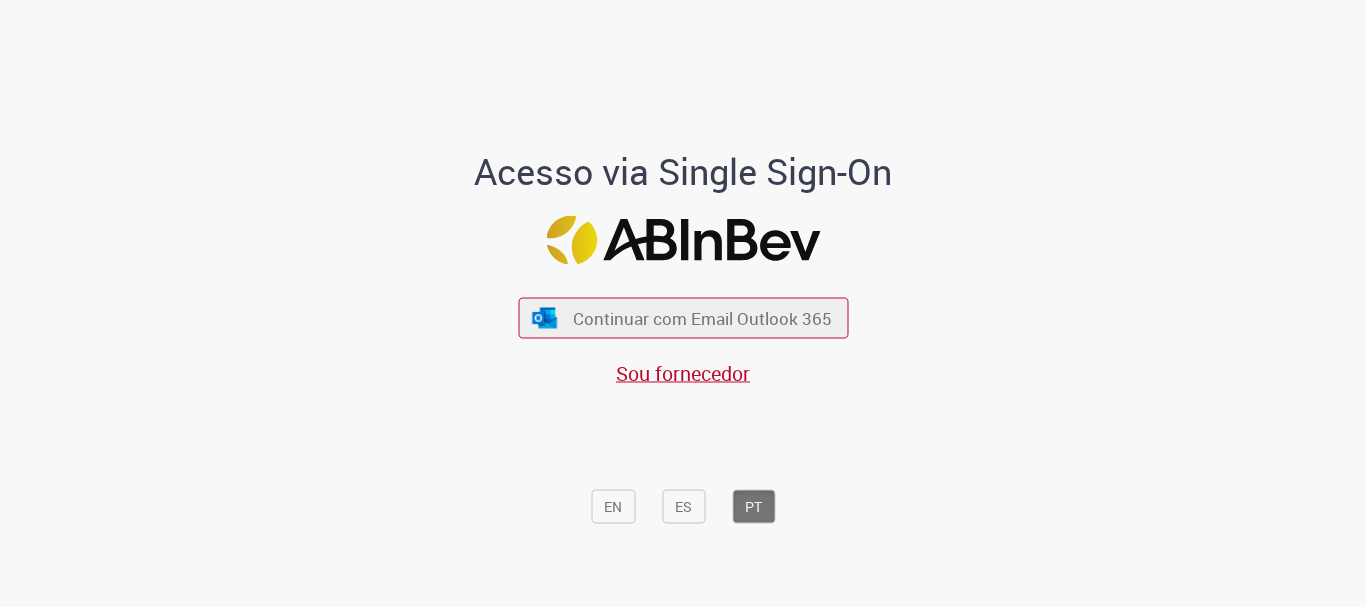 scroll, scrollTop: 0, scrollLeft: 0, axis: both 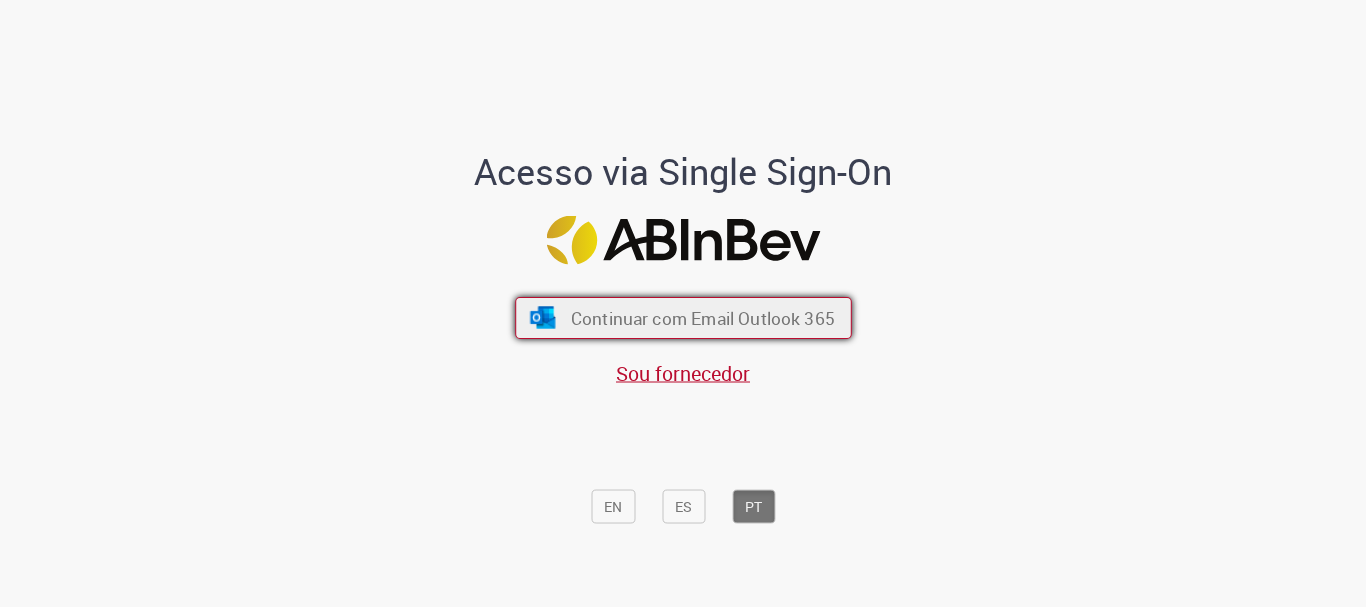 click on "Continuar com Email Outlook 365" at bounding box center (702, 318) 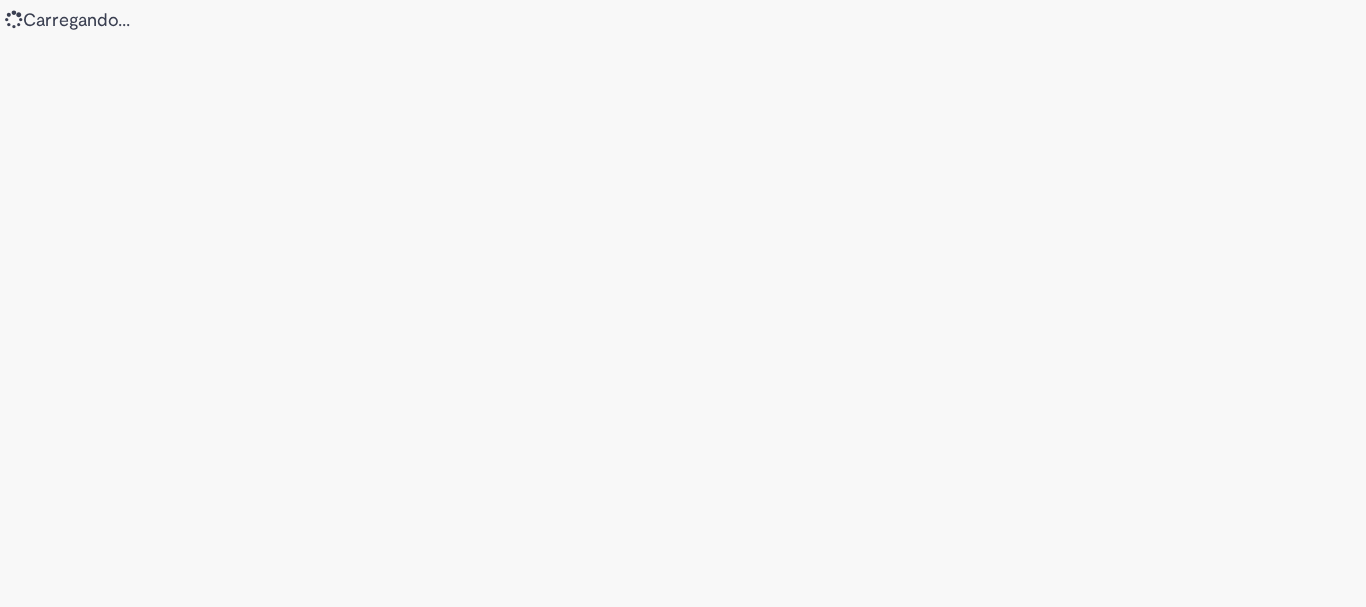 scroll, scrollTop: 0, scrollLeft: 0, axis: both 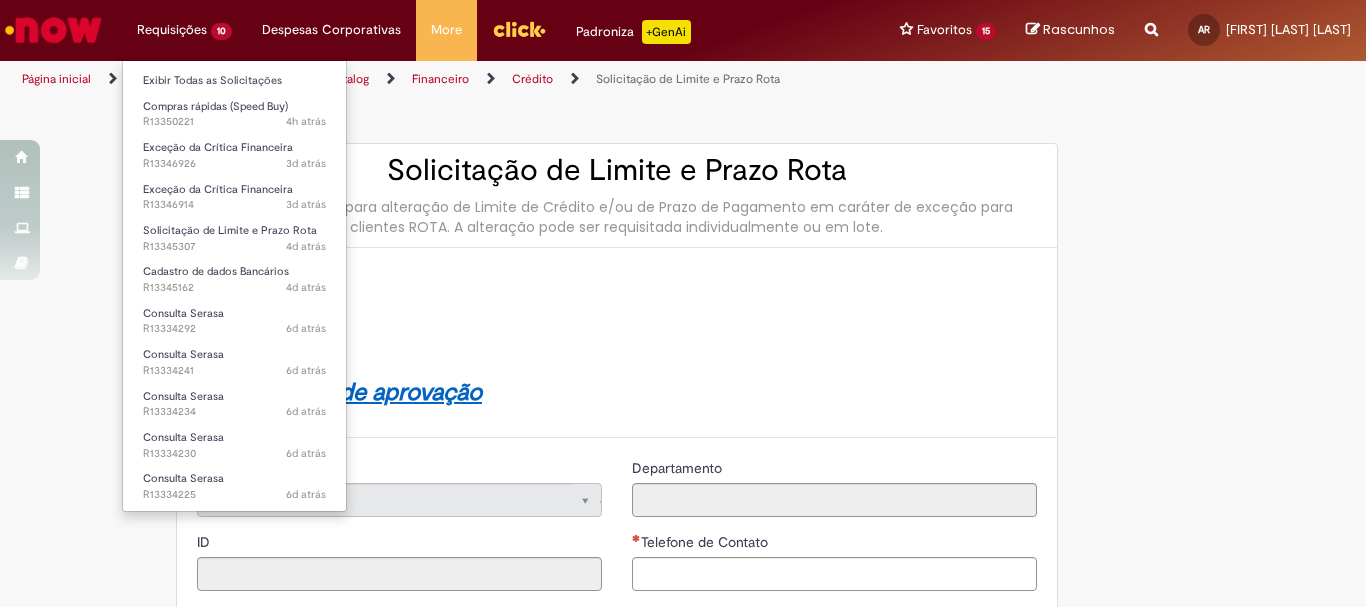 type on "********" 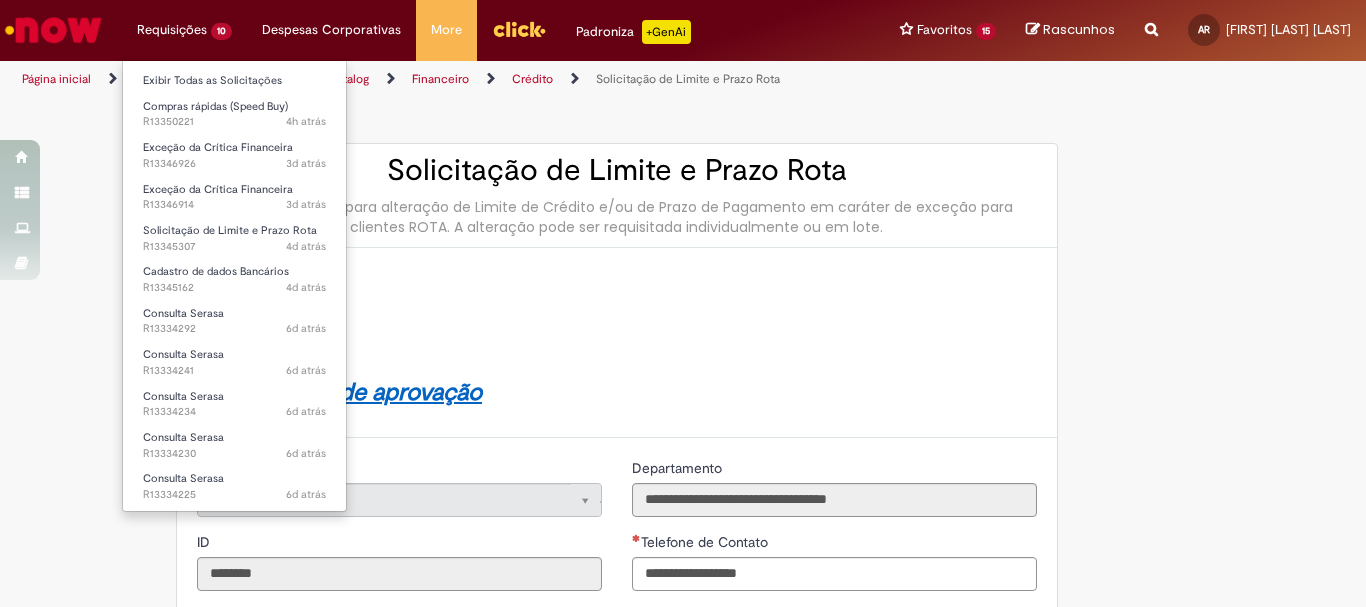 type on "**********" 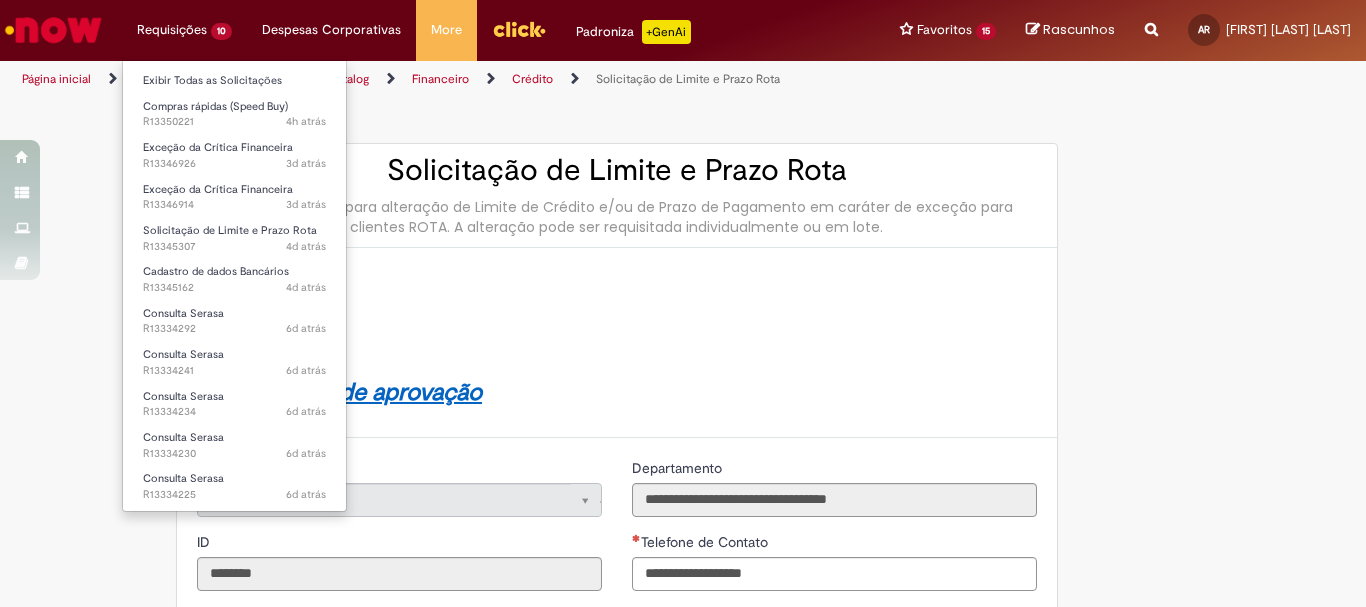 type on "**********" 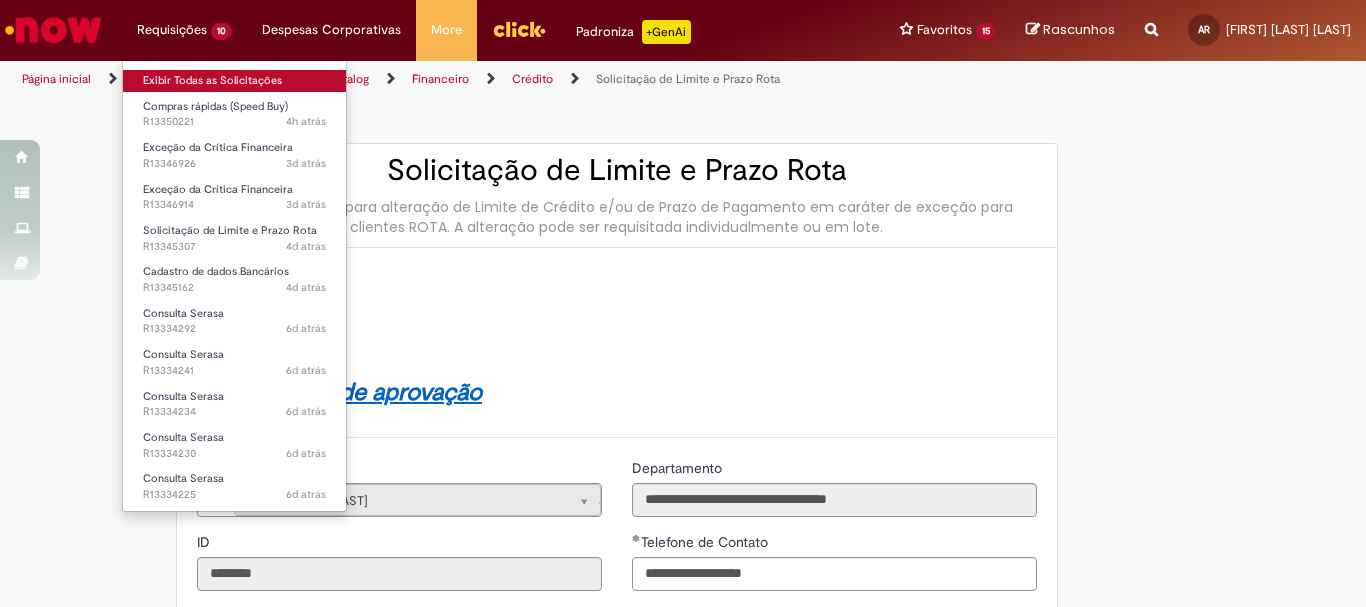 click on "Exibir Todas as Solicitações" at bounding box center [234, 81] 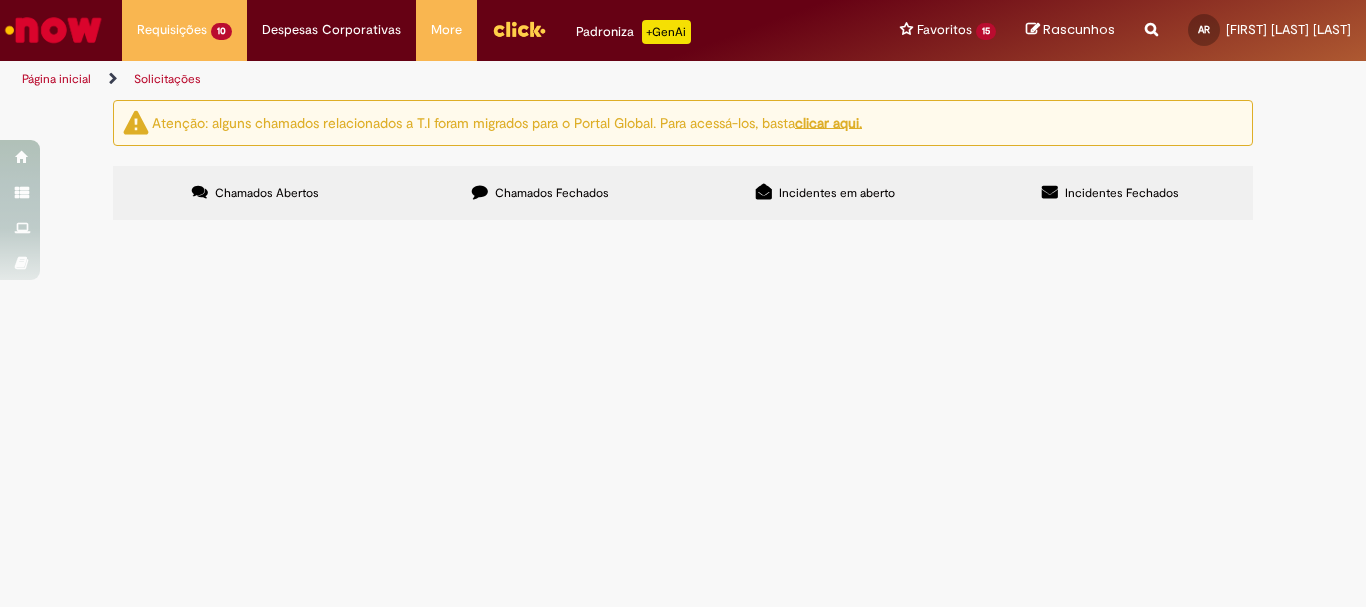 click on "Atenção: alguns chamados relacionados a T.I foram migrados para o Portal Global. Para acessá-los, basta  clicar aqui.
Chamados Abertos     Chamados Fechados     Incidentes em aberto     Incidentes Fechados
Itens solicitados
Exportar como PDF Exportar como Excel Exportar como CSV
Itens solicitados
Número
Oferta
Descrição
Fase
Status
R13350221       Compras rápidas (Speed Buy)       Impressão dia dos pais h binato
Em Validação
R13346926       Exceção da Crítica Financeira       15526  15558 aprovar" at bounding box center (683, 163) 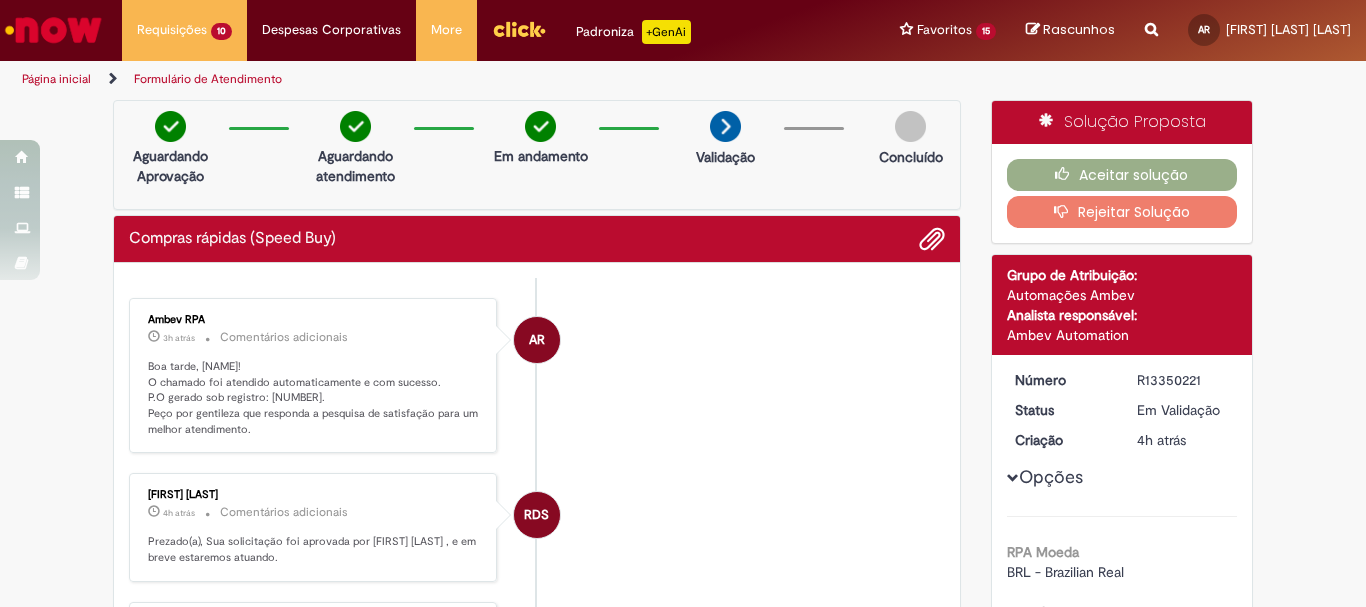 click on "AR
Ambev RPA
3h atrás 3 horas atrás     Comentários adicionais
Boa tarde, [NAME]!
O chamado foi atendido automaticamente e com sucesso.
P.O gerado sob registro: [NUMBER].
Peço por gentileza que responda a pesquisa de satisfação para um melhor atendimento.
RDS
[FIRST] [LAST]
4h atrás 4 horas atrás     Comentários adicionais
Prezado(a), Sua solicitação foi aprovada por [FIRST] [LAST] , e em breve estaremos atuando.
S" at bounding box center (537, 747) 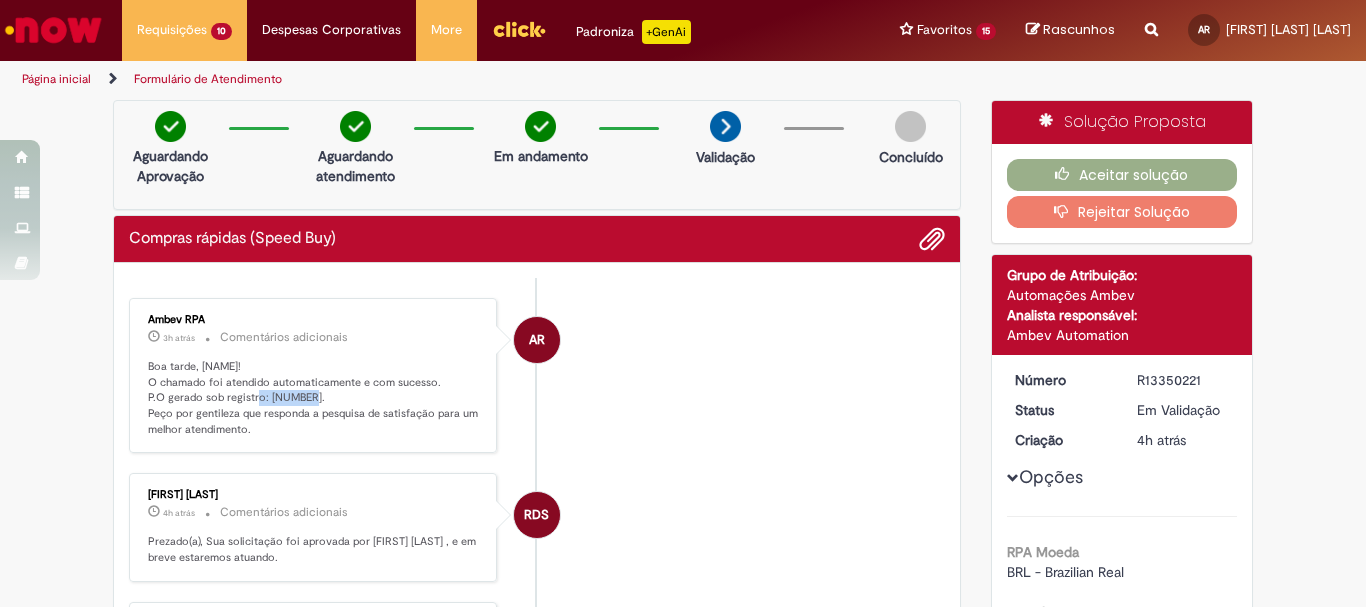 click on "Boa tarde, [NAME]!
O chamado foi atendido automaticamente e com sucesso.
P.O gerado sob registro: [NUMBER].
Peço por gentileza que responda a pesquisa de satisfação para um melhor atendimento." at bounding box center (314, 398) 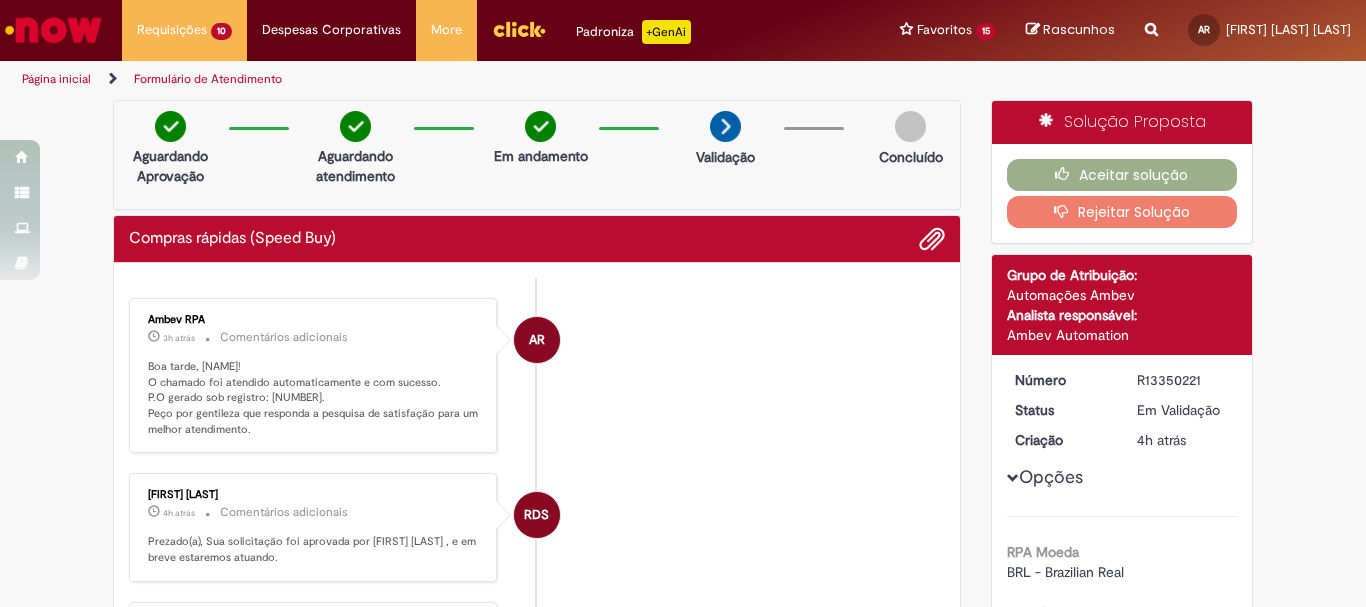 click on "Boa tarde, [NAME]!
O chamado foi atendido automaticamente e com sucesso.
P.O gerado sob registro: [NUMBER].
Peço por gentileza que responda a pesquisa de satisfação para um melhor atendimento." at bounding box center [314, 398] 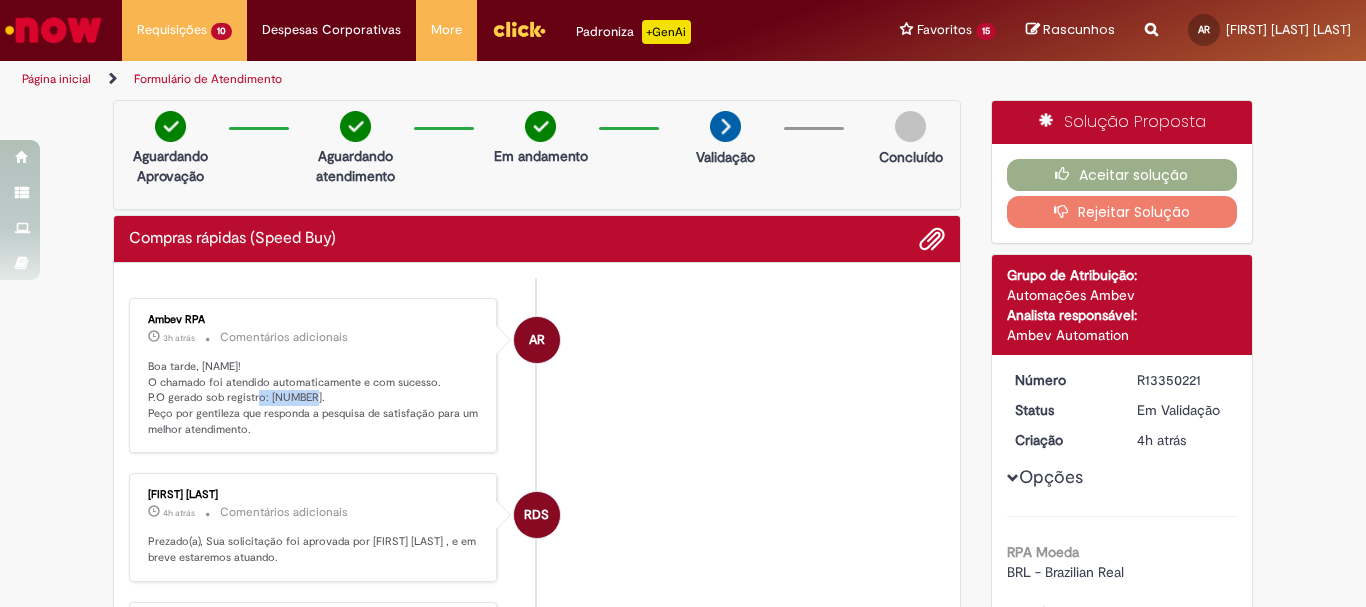 click on "Boa tarde, [NAME]!
O chamado foi atendido automaticamente e com sucesso.
P.O gerado sob registro: [NUMBER].
Peço por gentileza que responda a pesquisa de satisfação para um melhor atendimento." at bounding box center [314, 398] 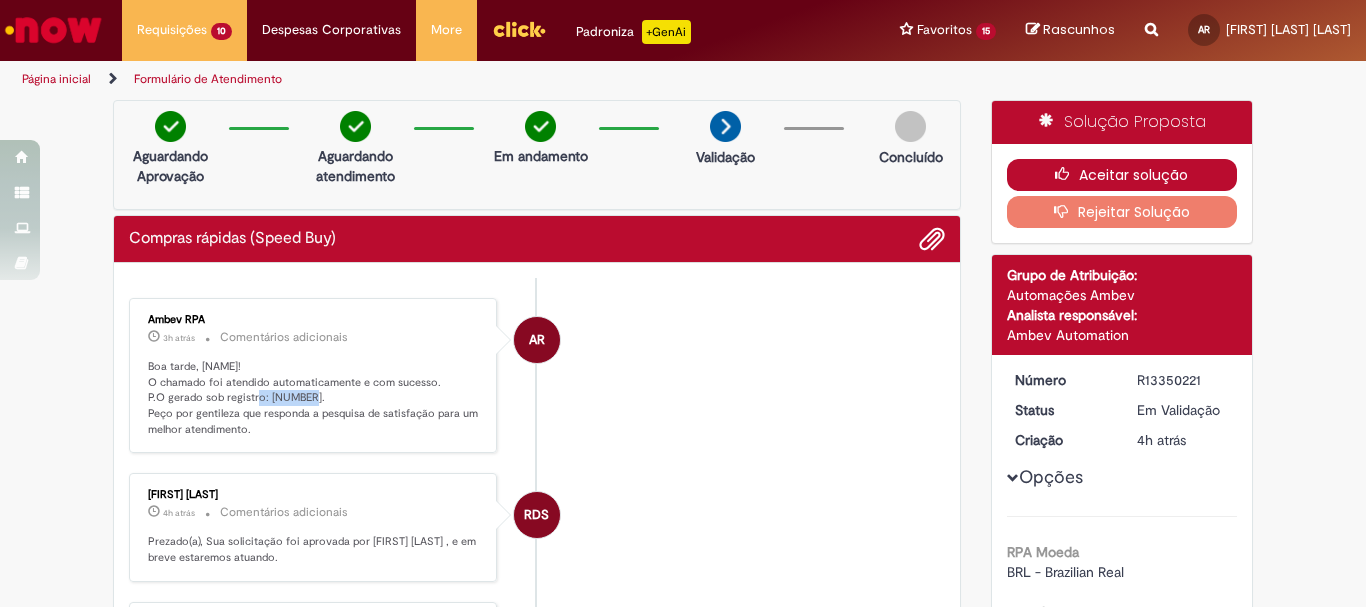 click on "Aceitar solução" at bounding box center [1122, 175] 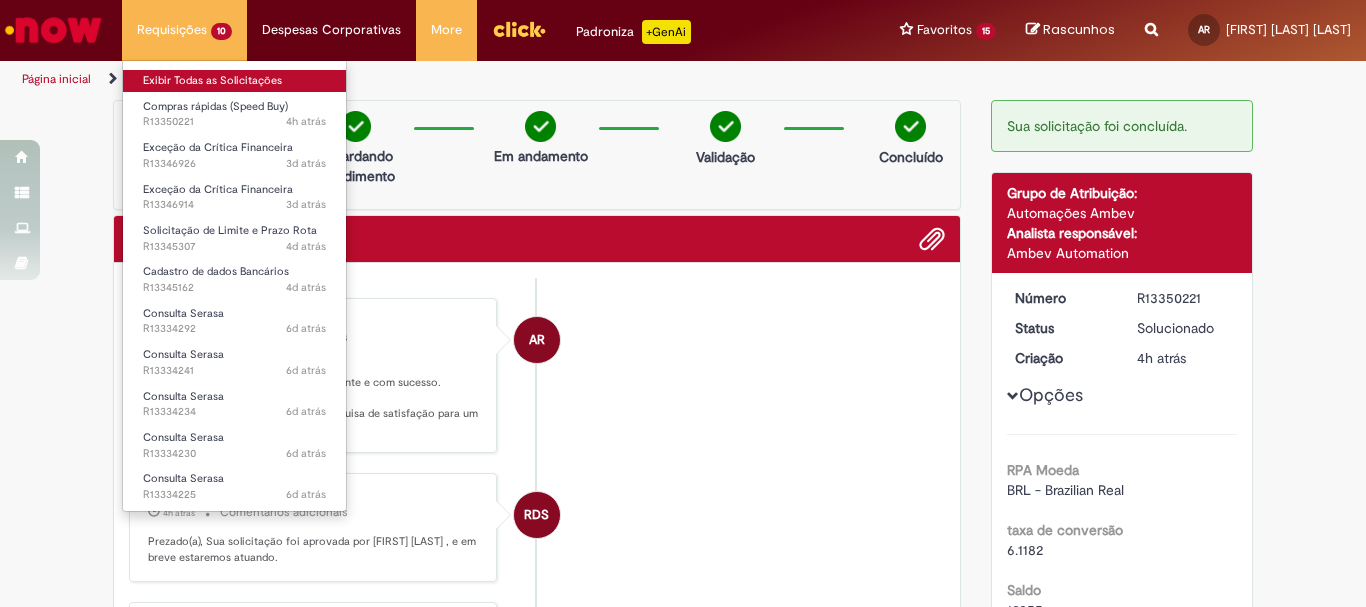 click on "Exibir Todas as Solicitações" at bounding box center [234, 81] 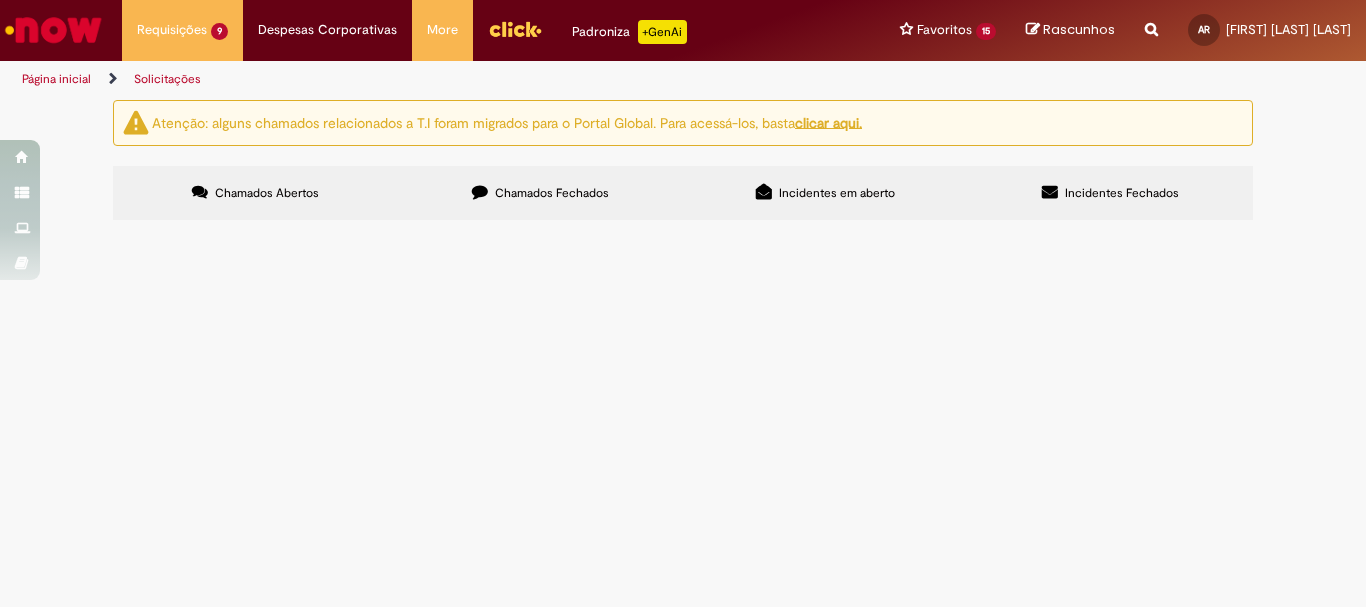 click on "15526  15558 aprovar" at bounding box center [0, 0] 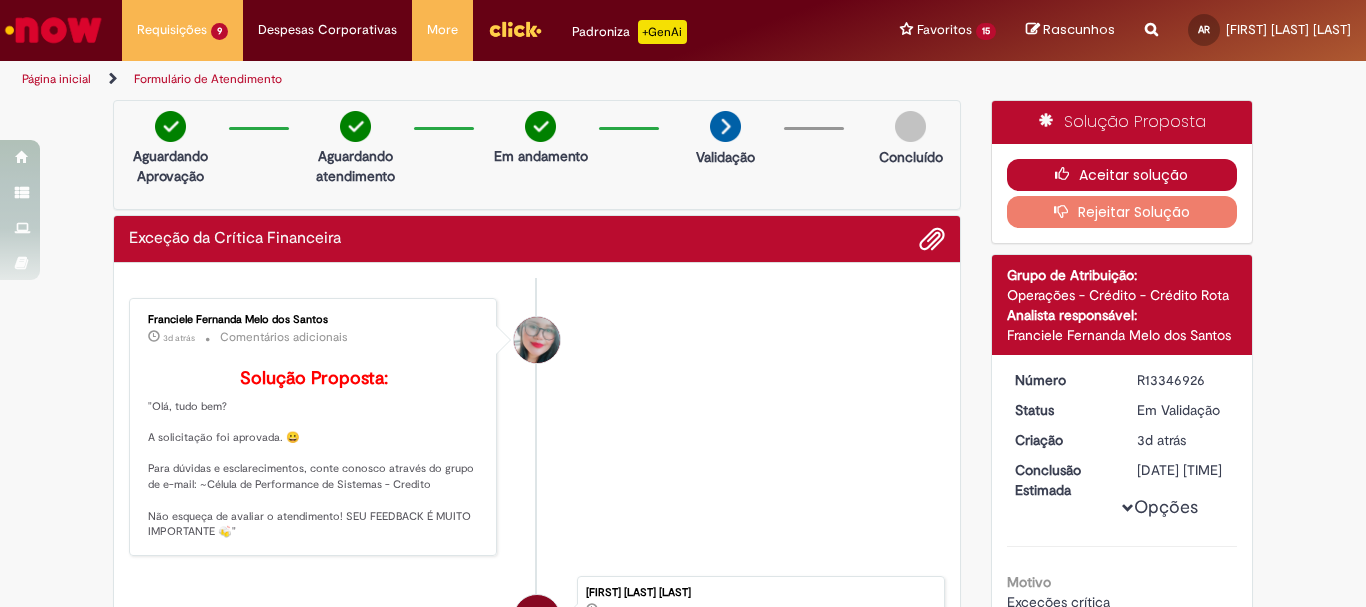click on "Aceitar solução" at bounding box center (1122, 175) 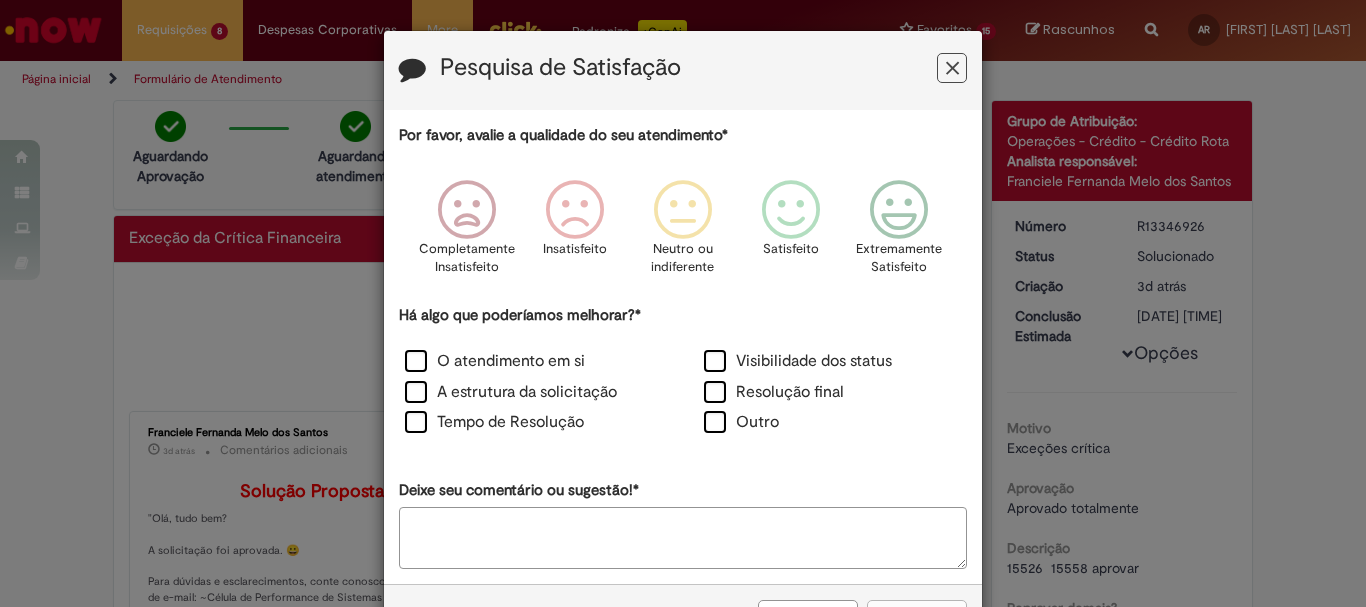 click at bounding box center (952, 68) 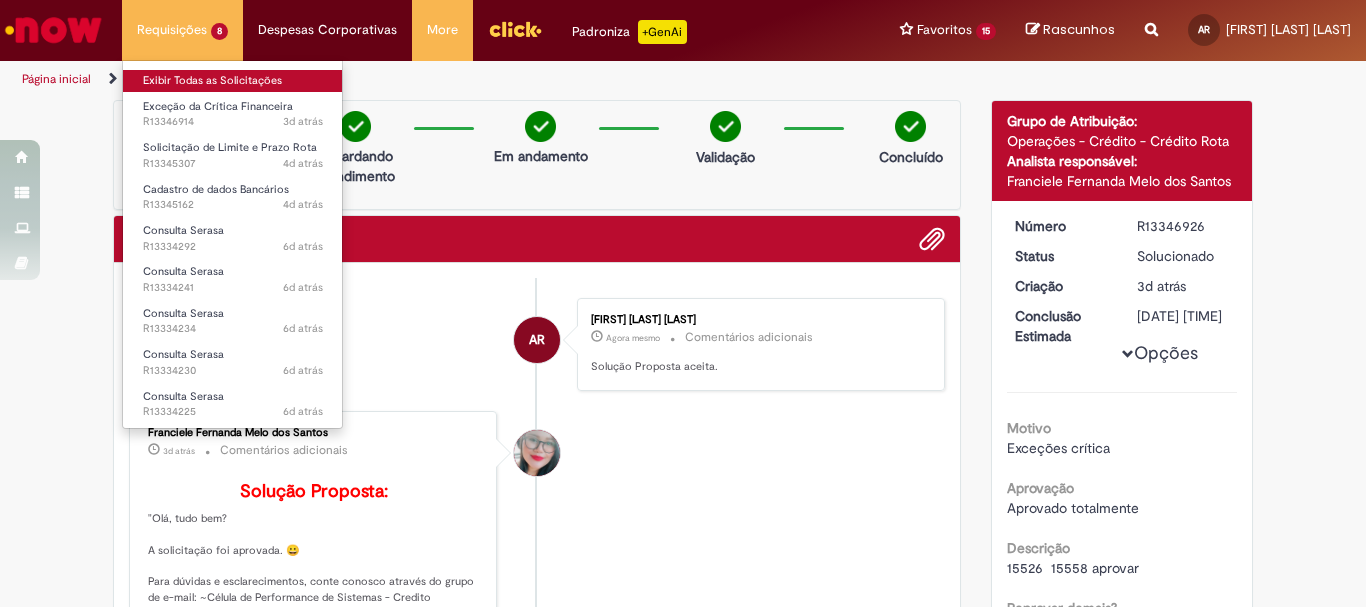 click on "Exibir Todas as Solicitações" at bounding box center [233, 81] 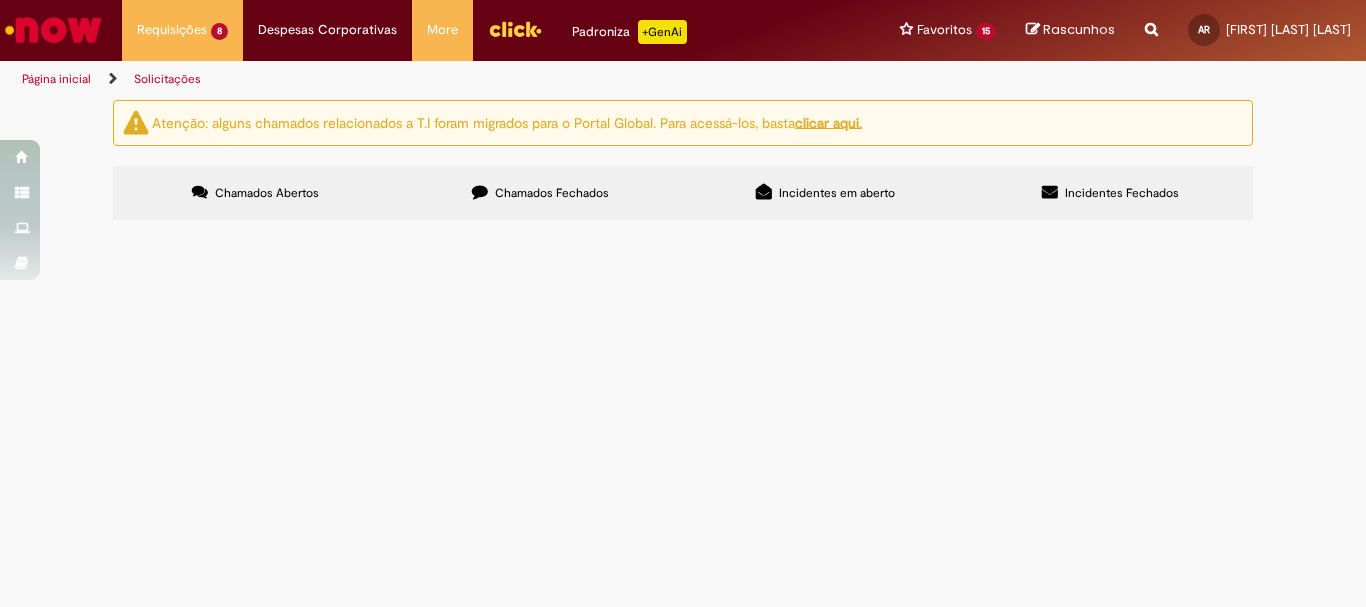 click on "11510" at bounding box center [0, 0] 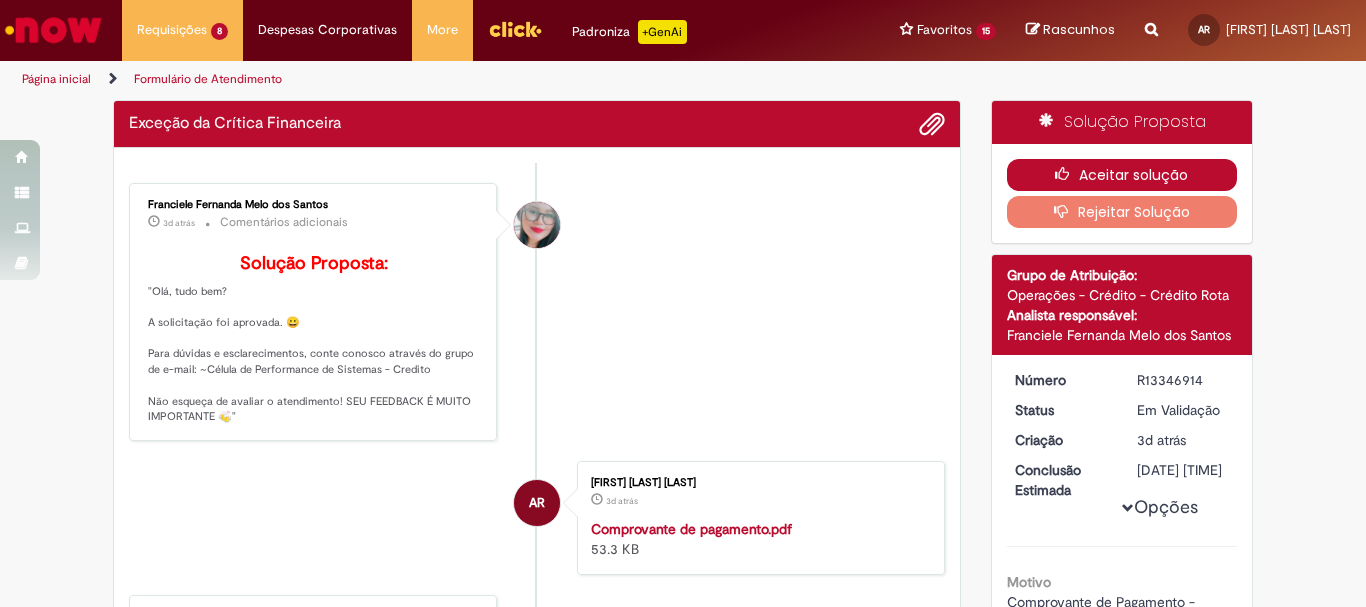click on "Aceitar solução" at bounding box center (1122, 175) 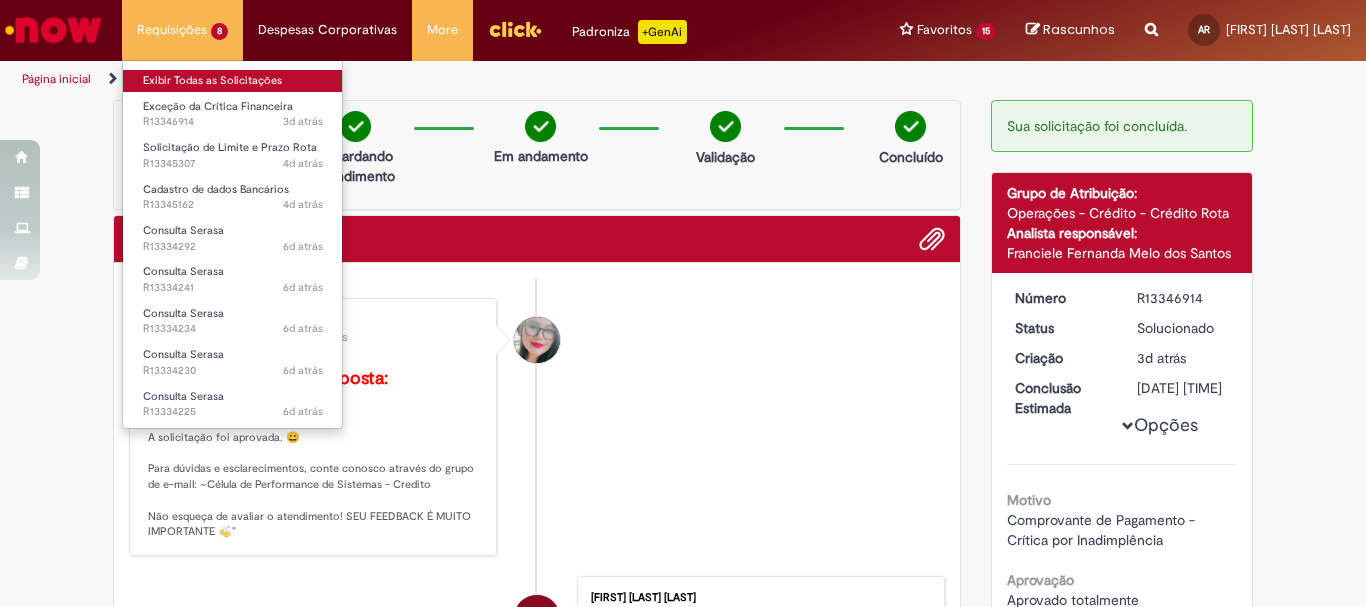 click on "Exibir Todas as Solicitações" at bounding box center (233, 81) 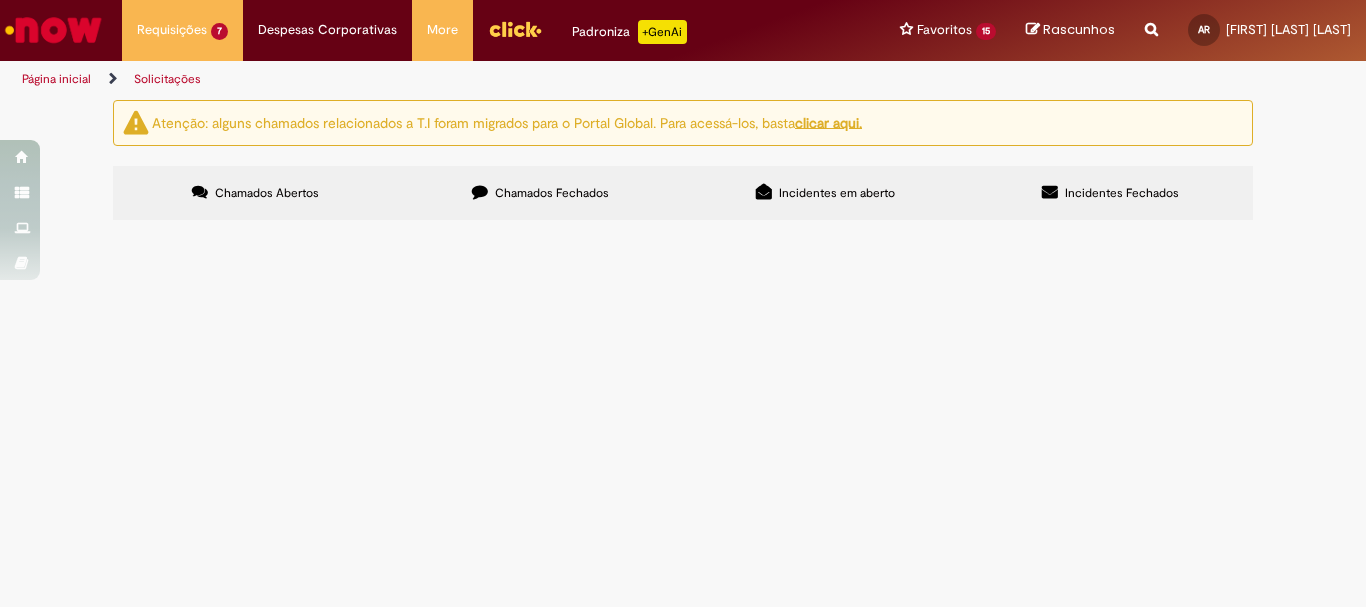 click on "Solicitação de Limite e Prazo Rota" at bounding box center [0, 0] 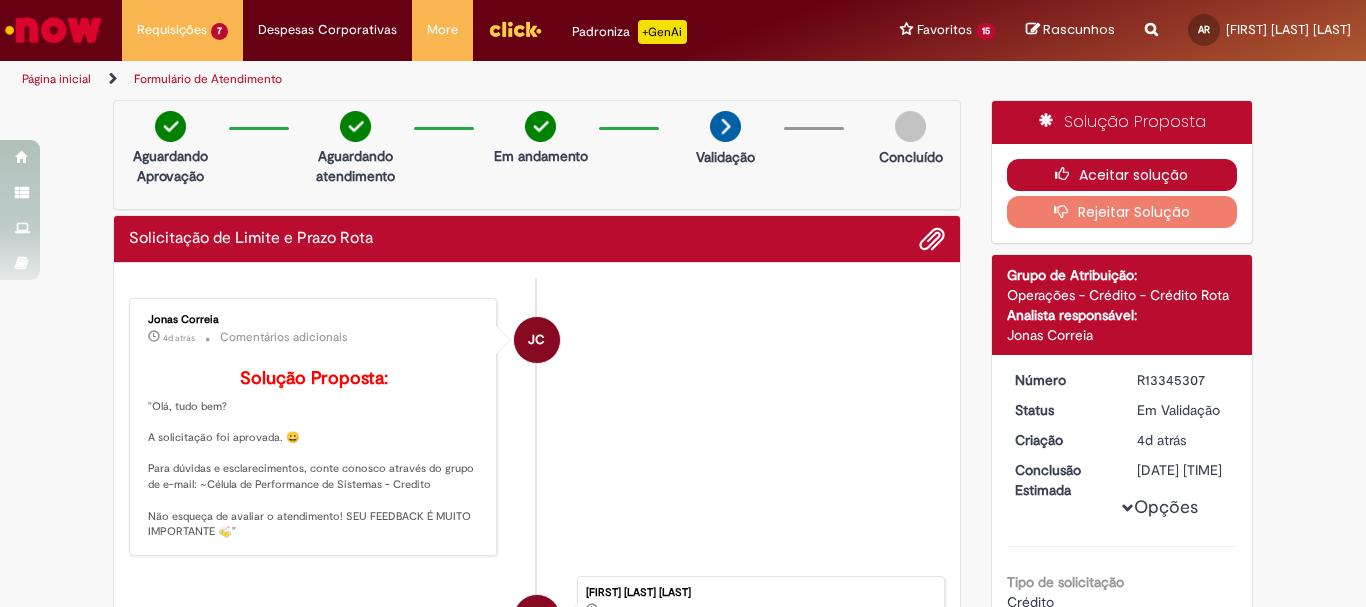 click on "Aceitar solução" at bounding box center (1122, 175) 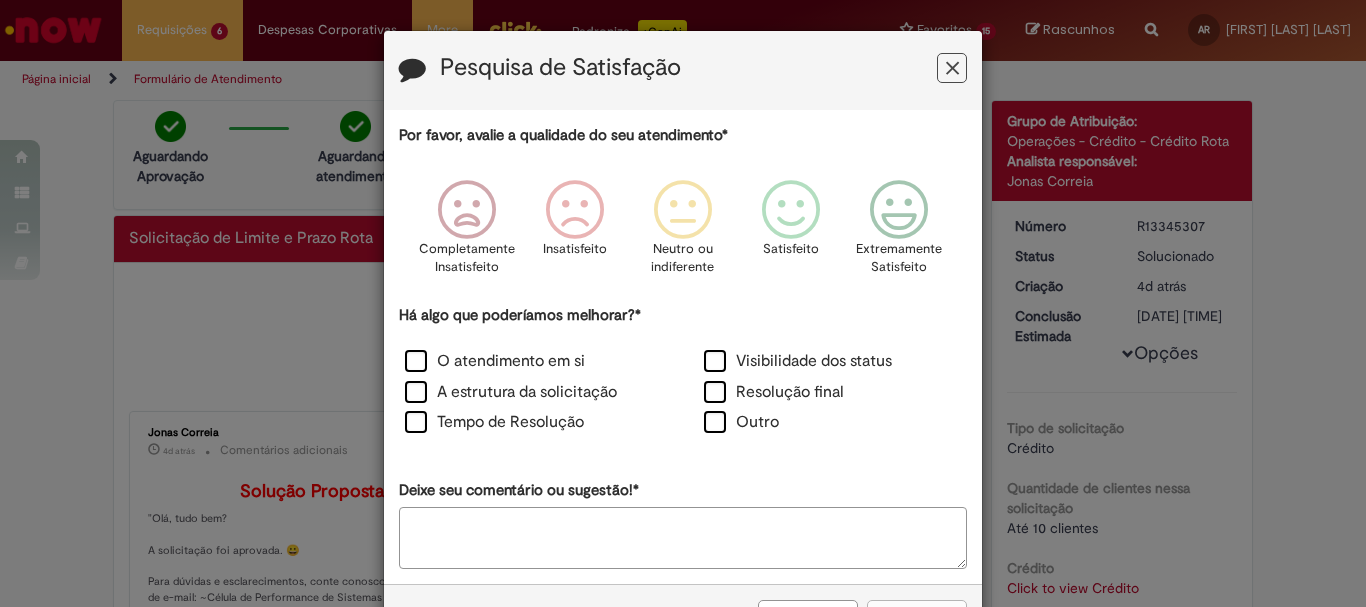 click at bounding box center [952, 68] 